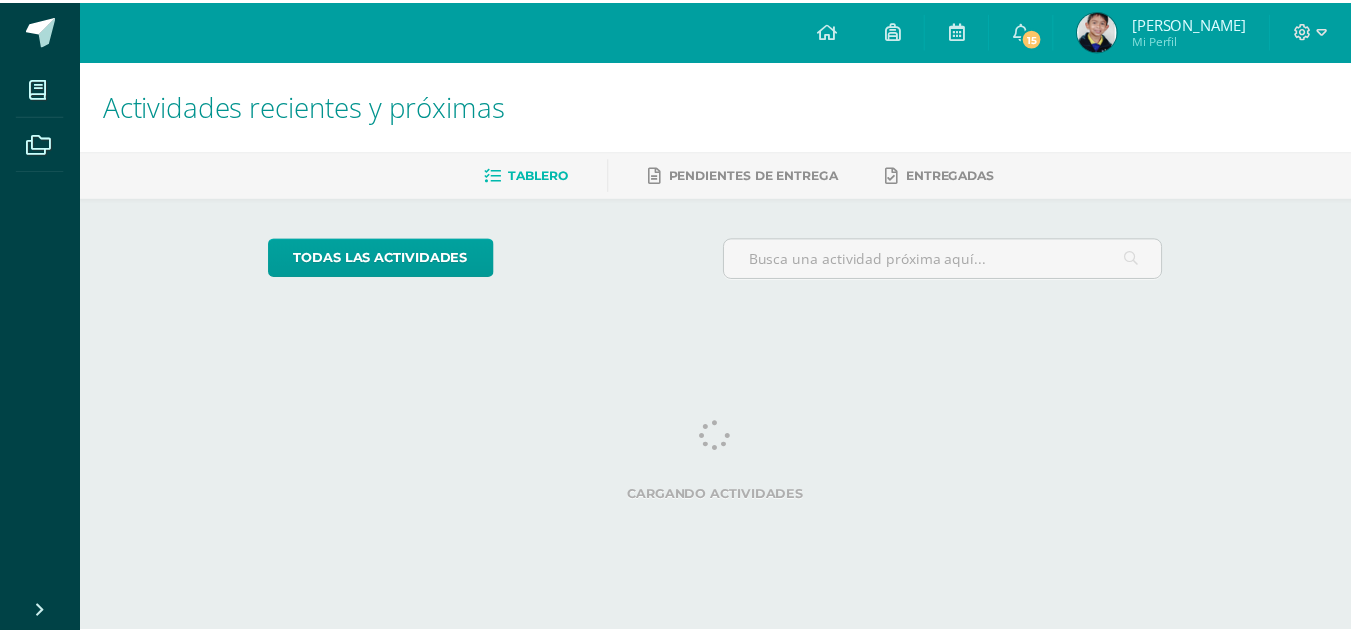 scroll, scrollTop: 0, scrollLeft: 0, axis: both 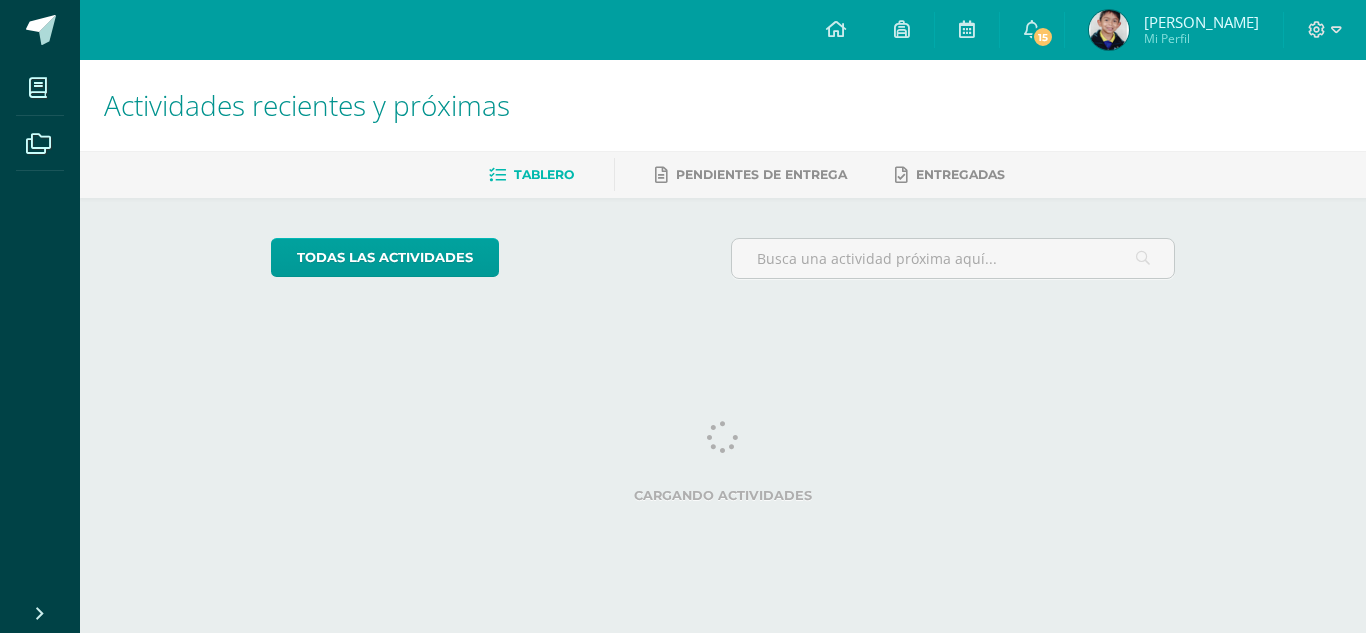 click at bounding box center (953, 258) 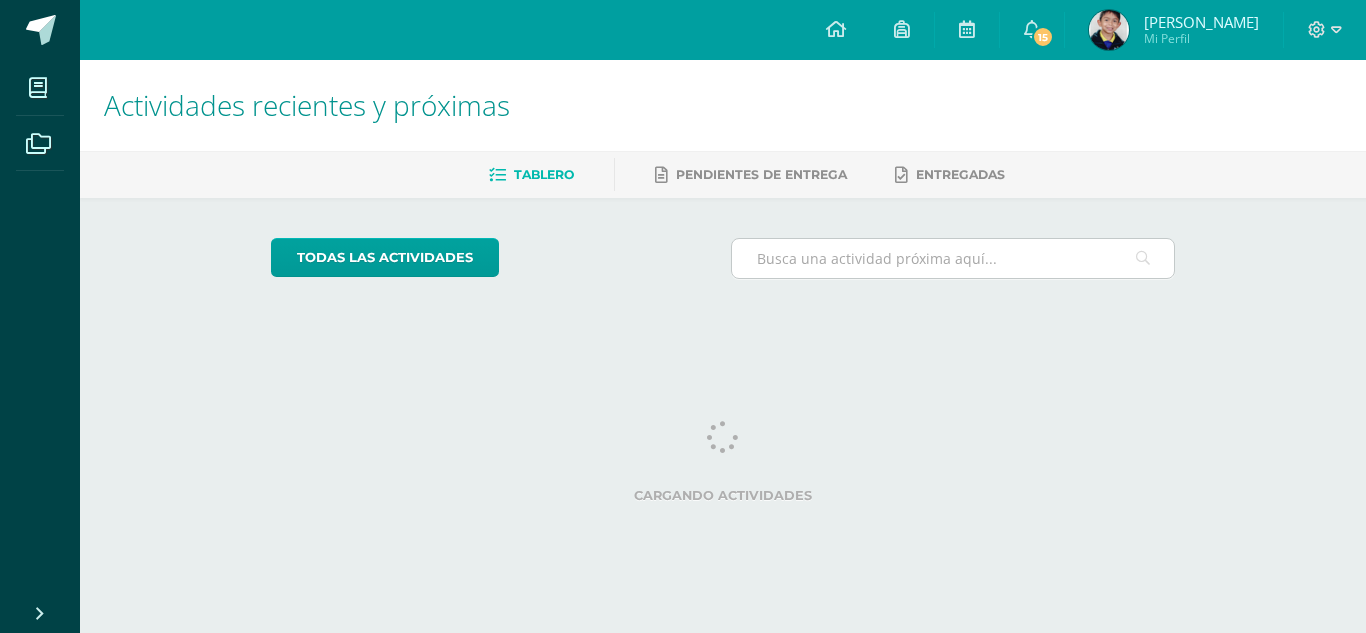 drag, startPoint x: 0, startPoint y: 0, endPoint x: 928, endPoint y: 244, distance: 959.54156 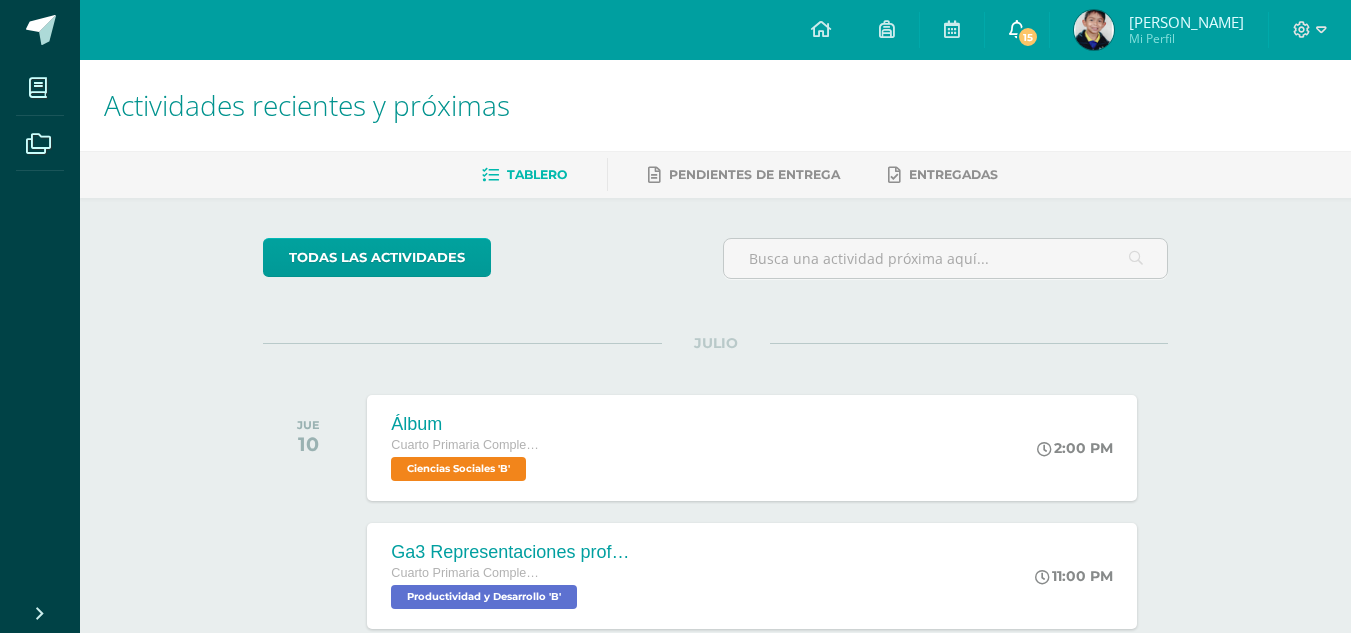 drag, startPoint x: 928, startPoint y: 244, endPoint x: 1060, endPoint y: 41, distance: 242.14252 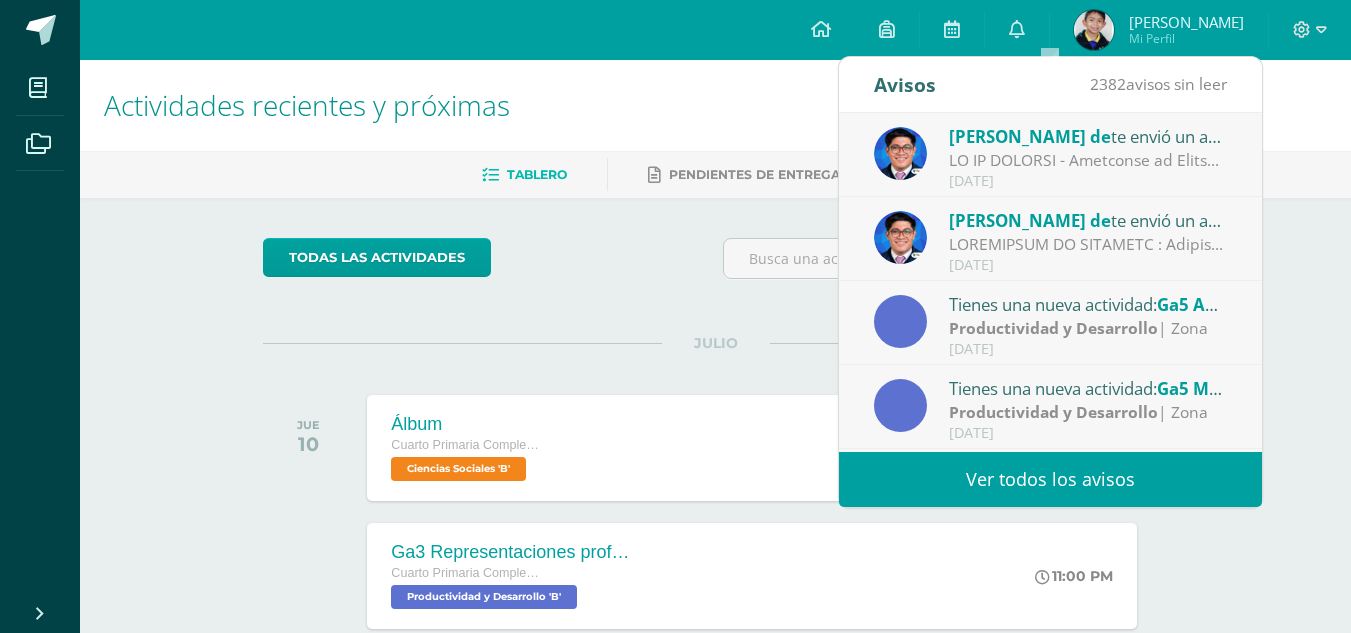 click at bounding box center [1088, 160] 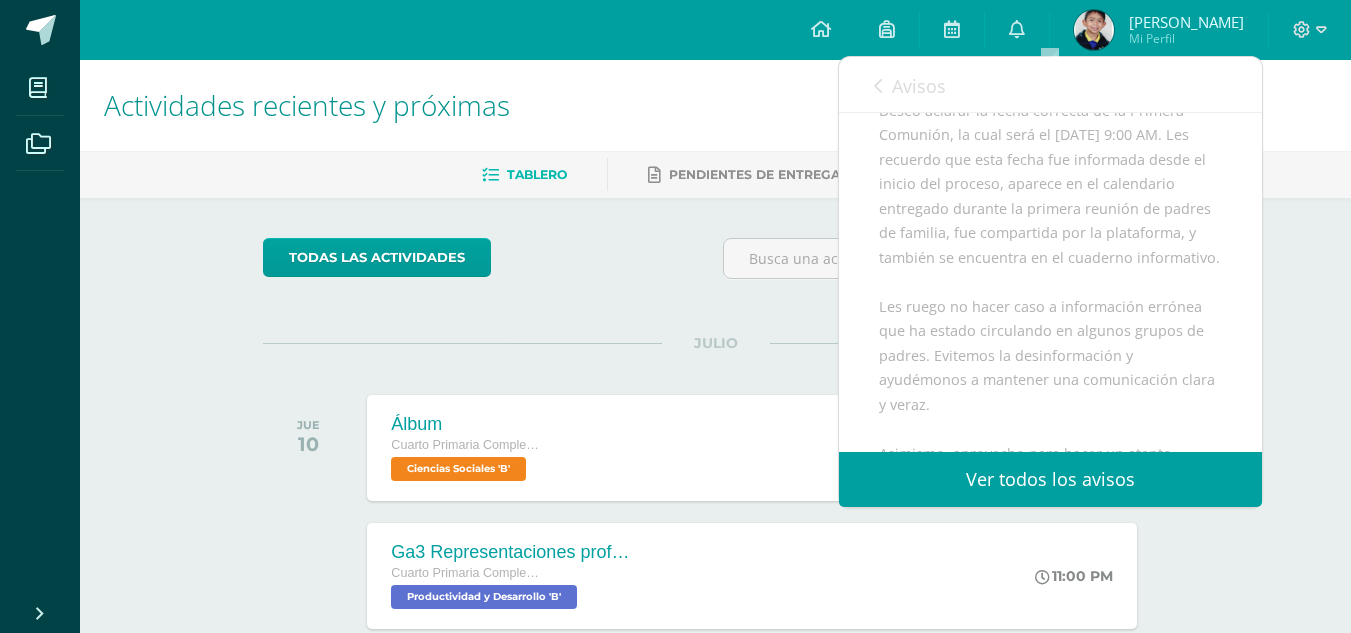 scroll, scrollTop: 300, scrollLeft: 0, axis: vertical 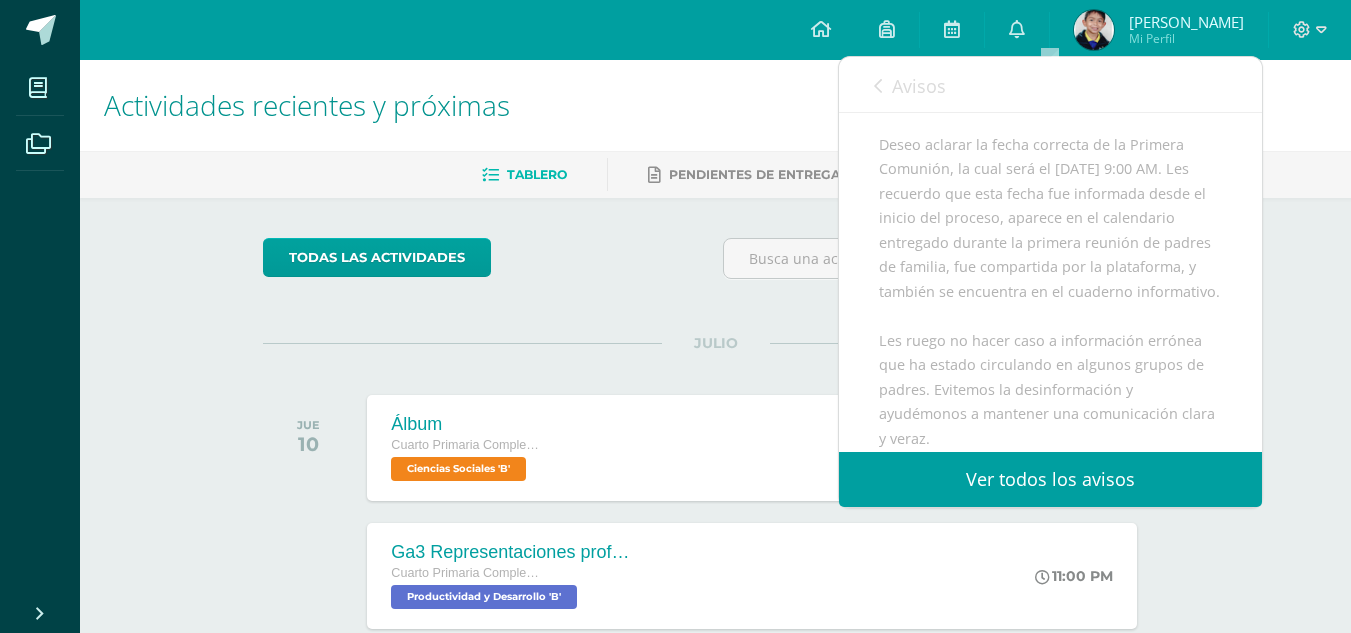 drag, startPoint x: 1195, startPoint y: 88, endPoint x: 1323, endPoint y: 147, distance: 140.94325 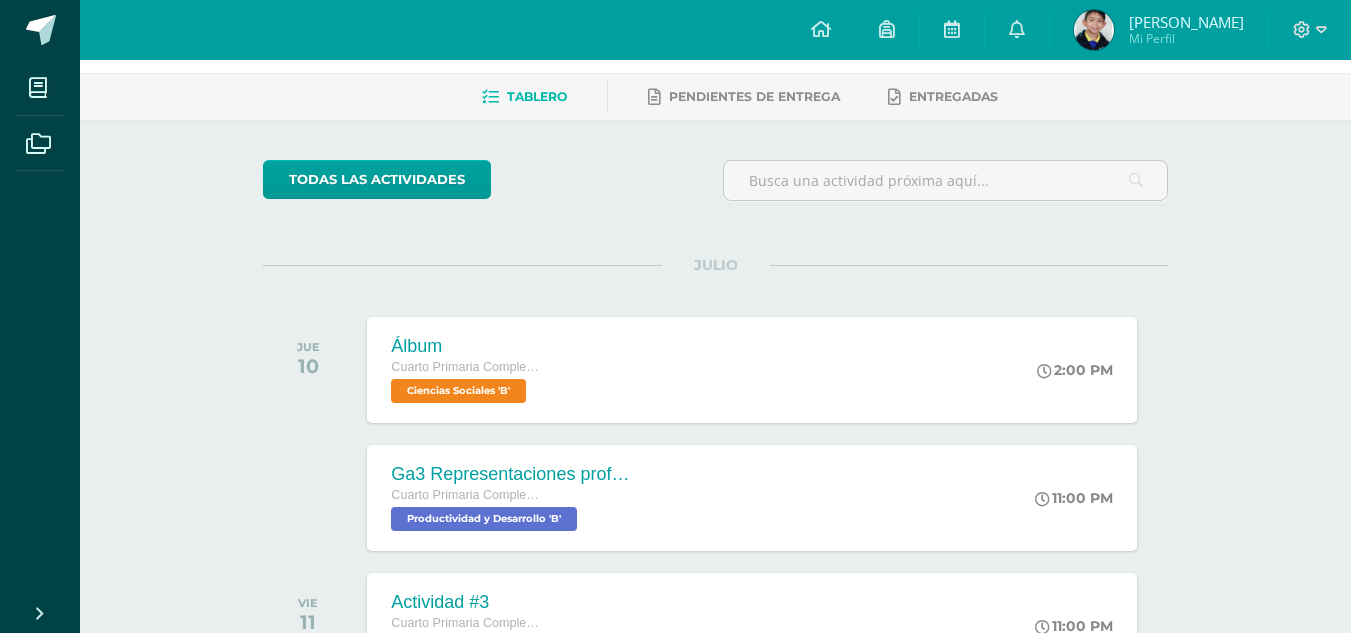 scroll, scrollTop: 100, scrollLeft: 0, axis: vertical 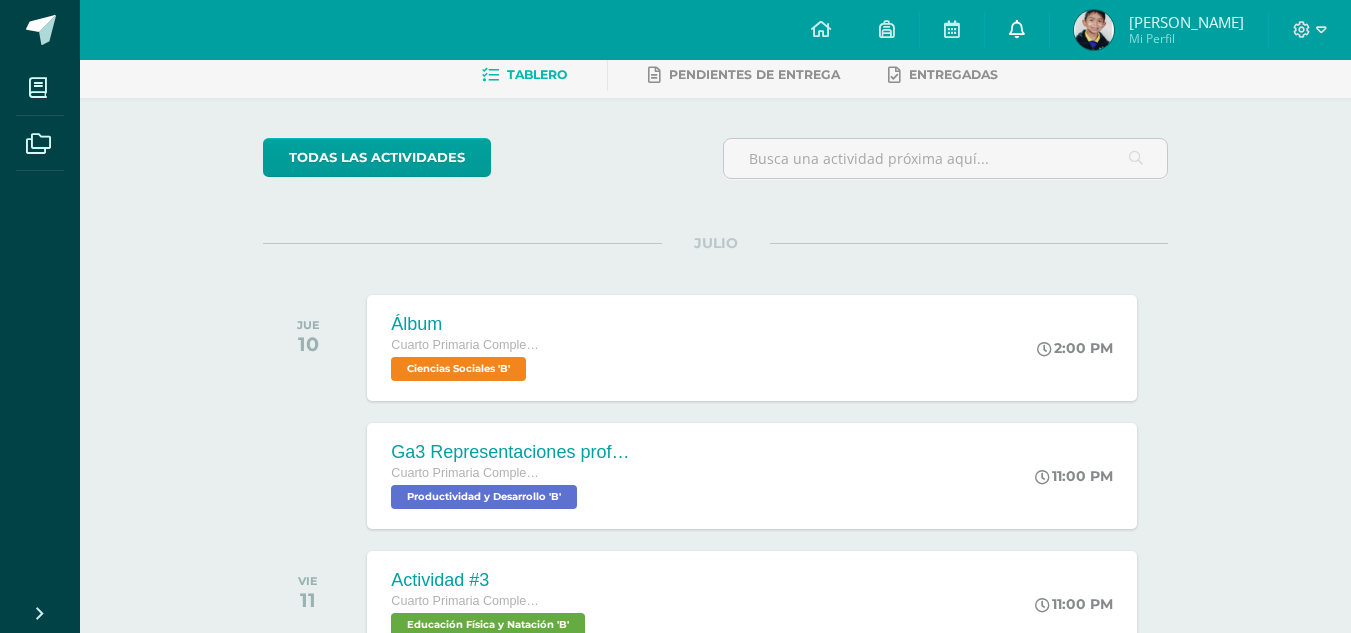 click at bounding box center (1017, 29) 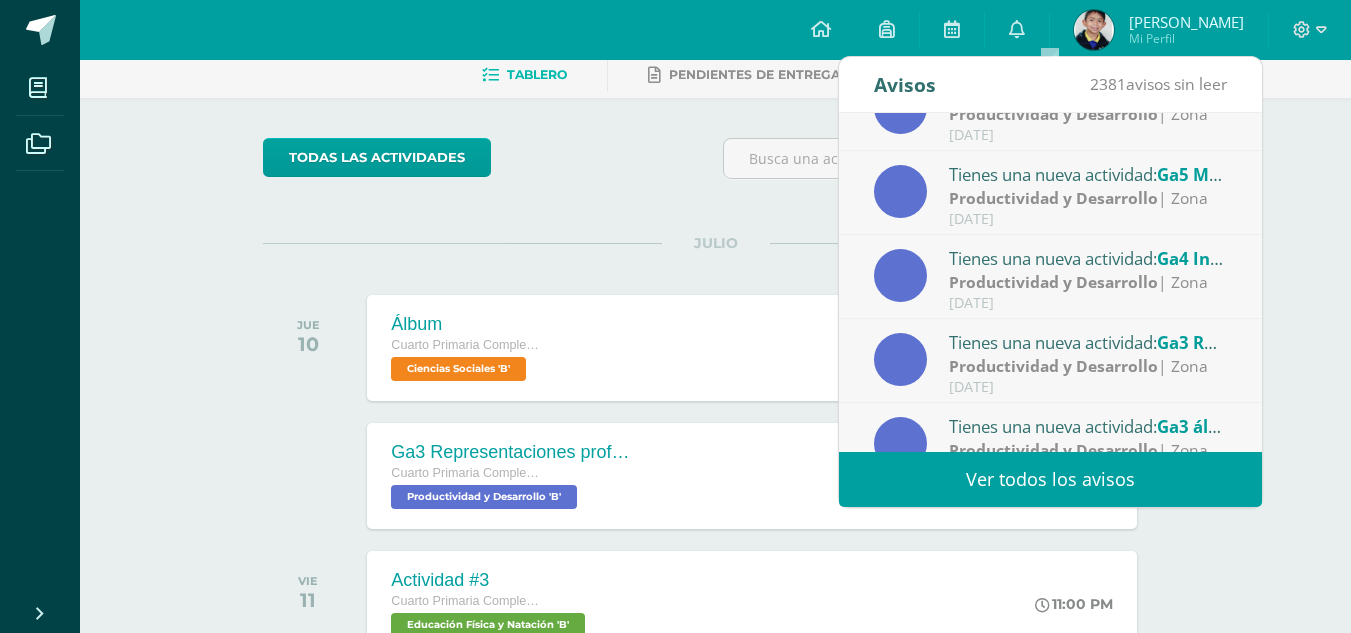 scroll, scrollTop: 333, scrollLeft: 0, axis: vertical 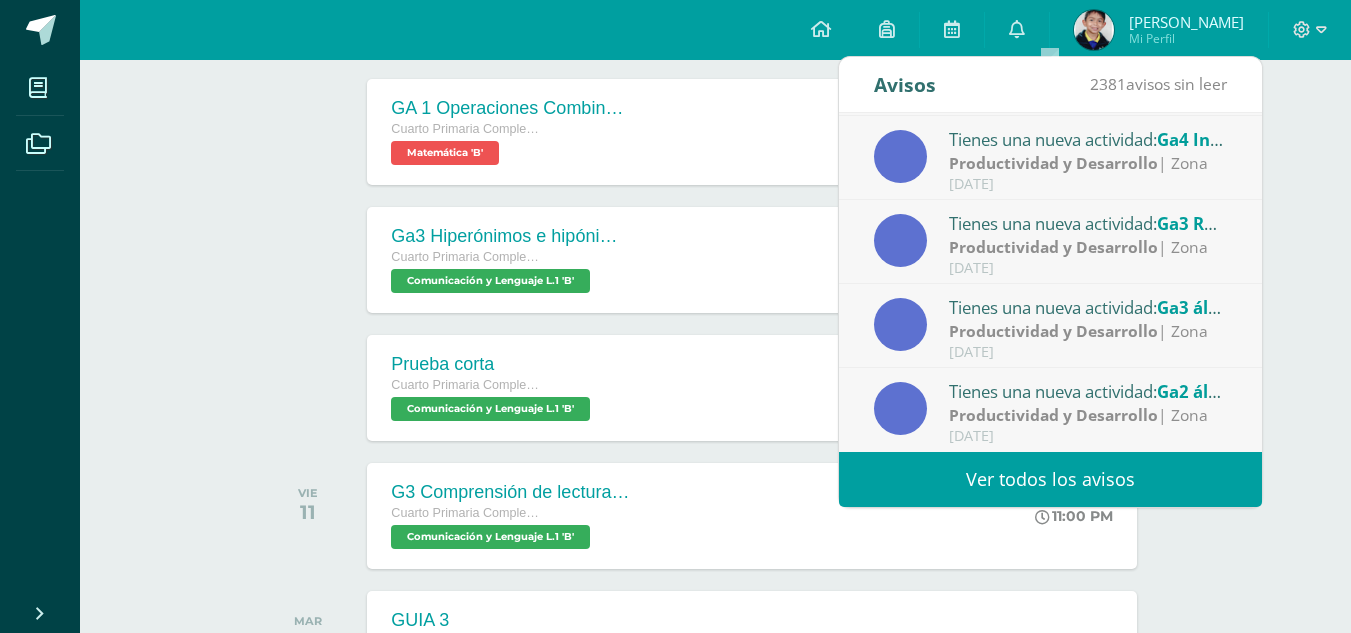 drag, startPoint x: 1094, startPoint y: 460, endPoint x: 1087, endPoint y: 437, distance: 24.04163 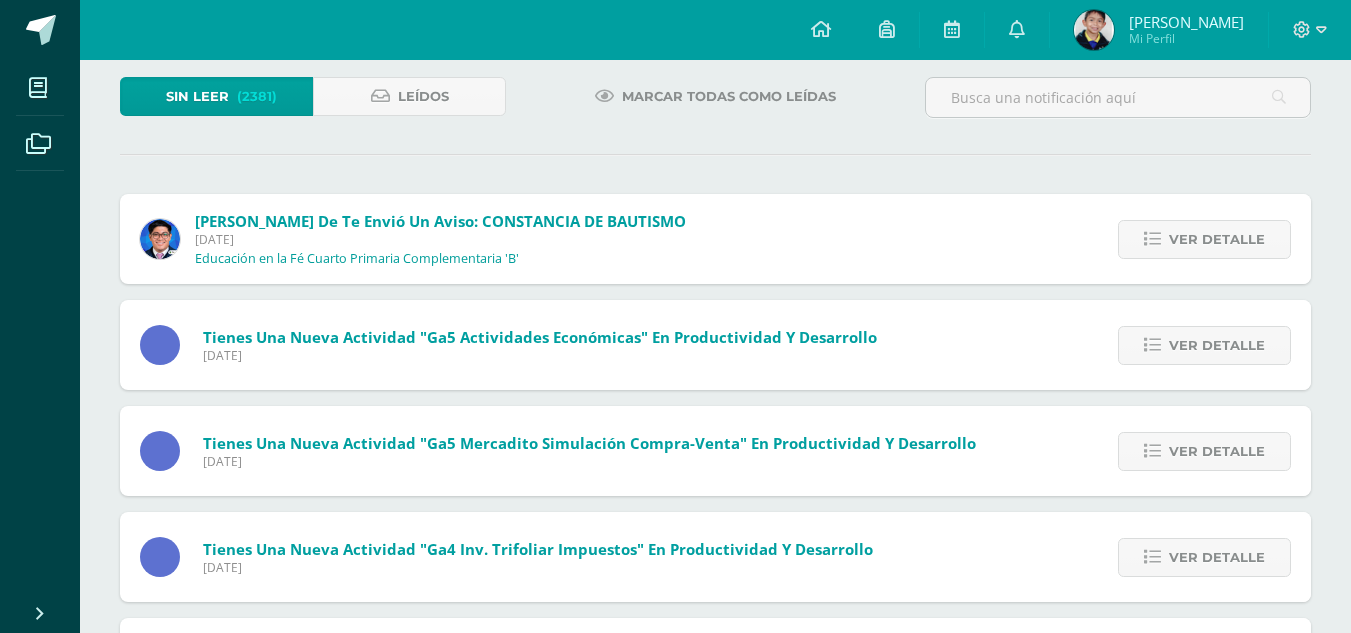 scroll, scrollTop: 0, scrollLeft: 0, axis: both 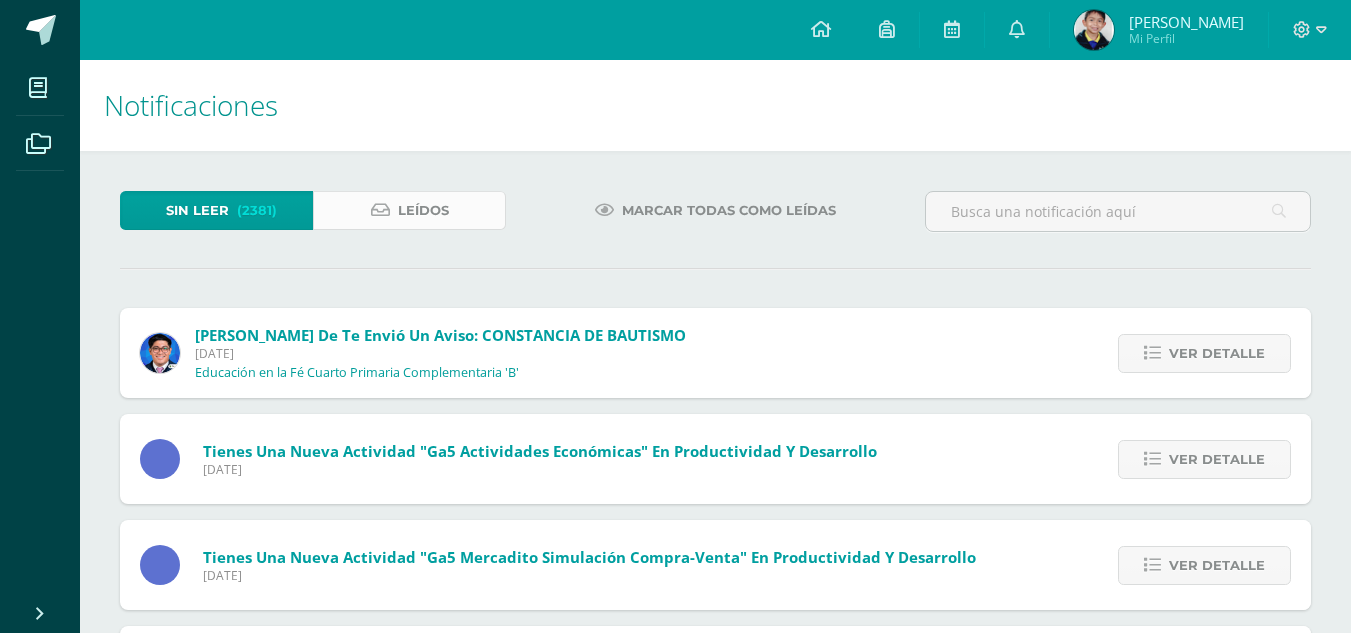 click on "Leídos" at bounding box center [423, 210] 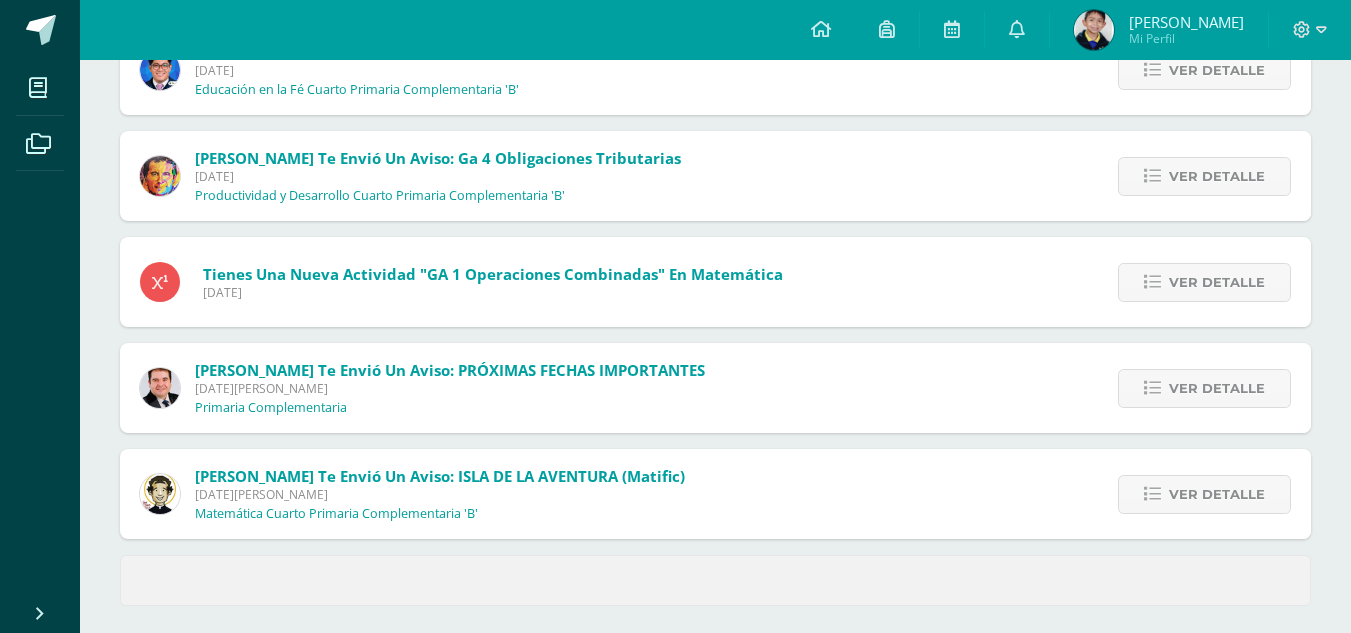 scroll, scrollTop: 826, scrollLeft: 0, axis: vertical 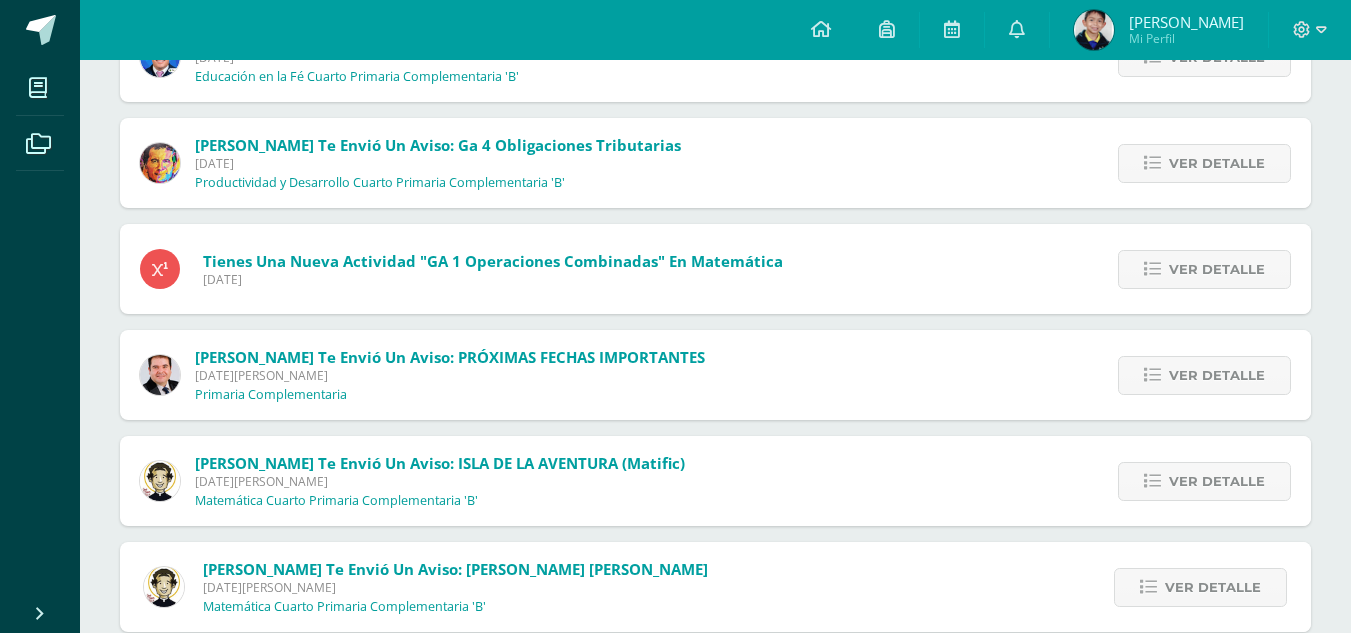 click on "Tienes una nueva actividad "GA 1 Operaciones Combinadas" En
Matemática" at bounding box center [493, 261] 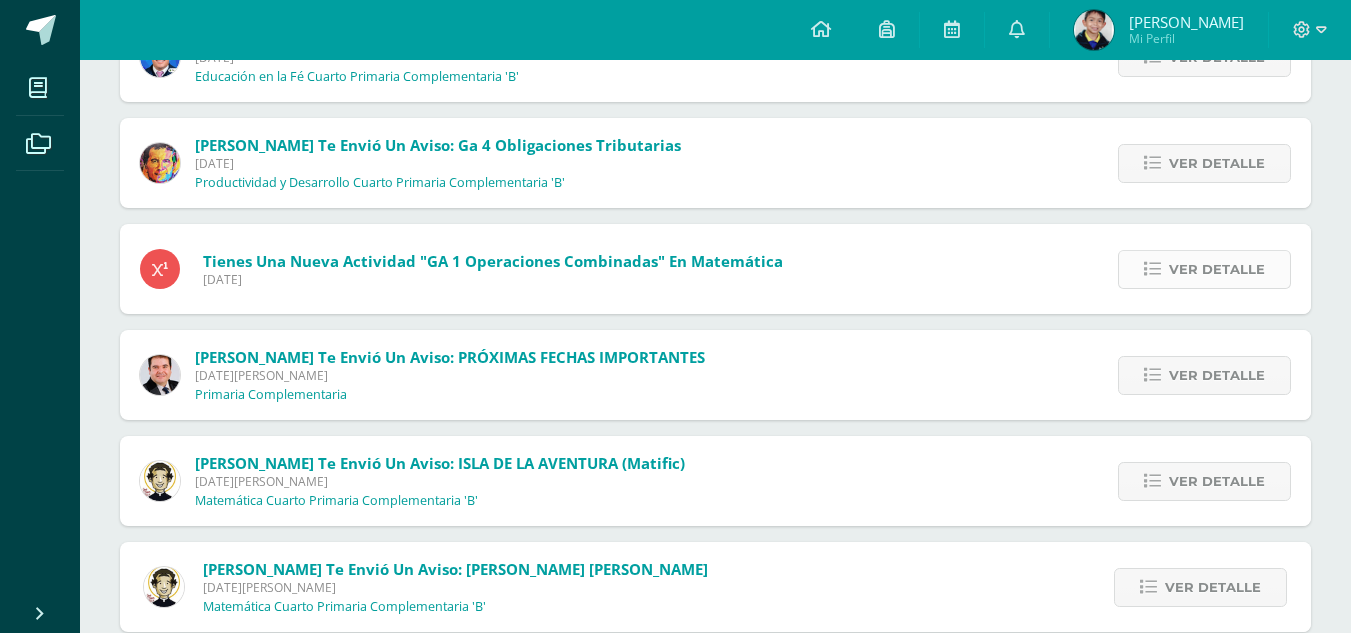 click on "Ver detalle" at bounding box center [1217, 269] 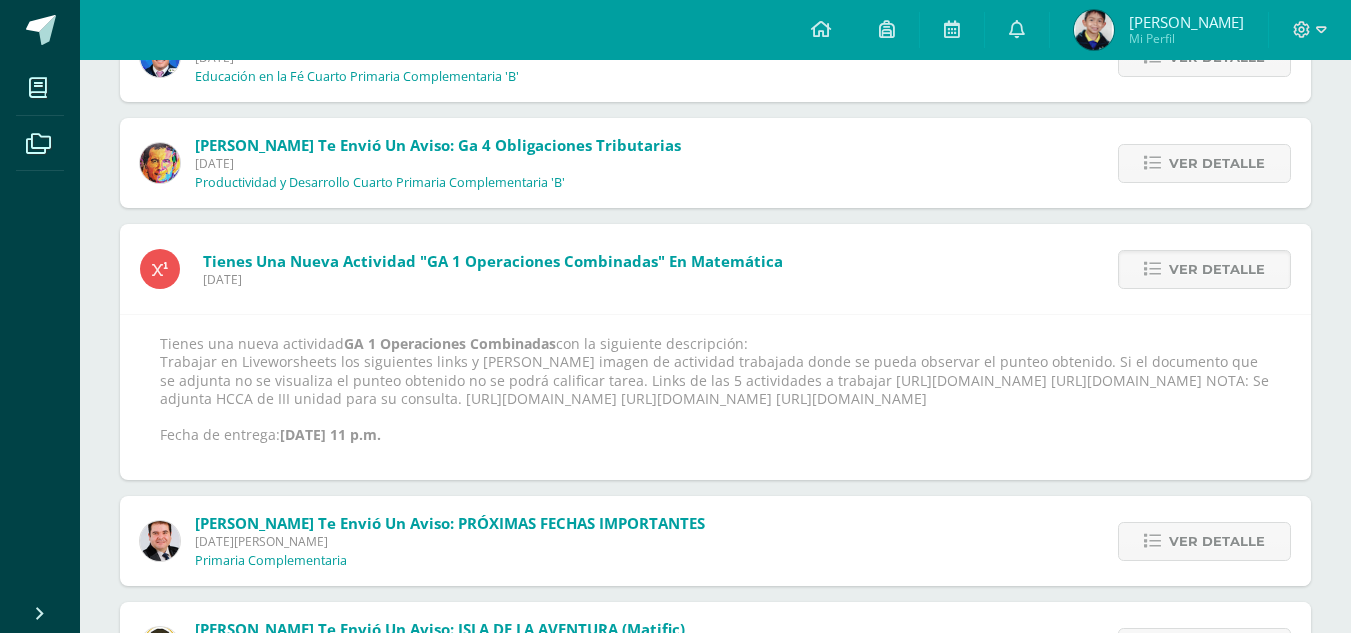 scroll, scrollTop: 926, scrollLeft: 0, axis: vertical 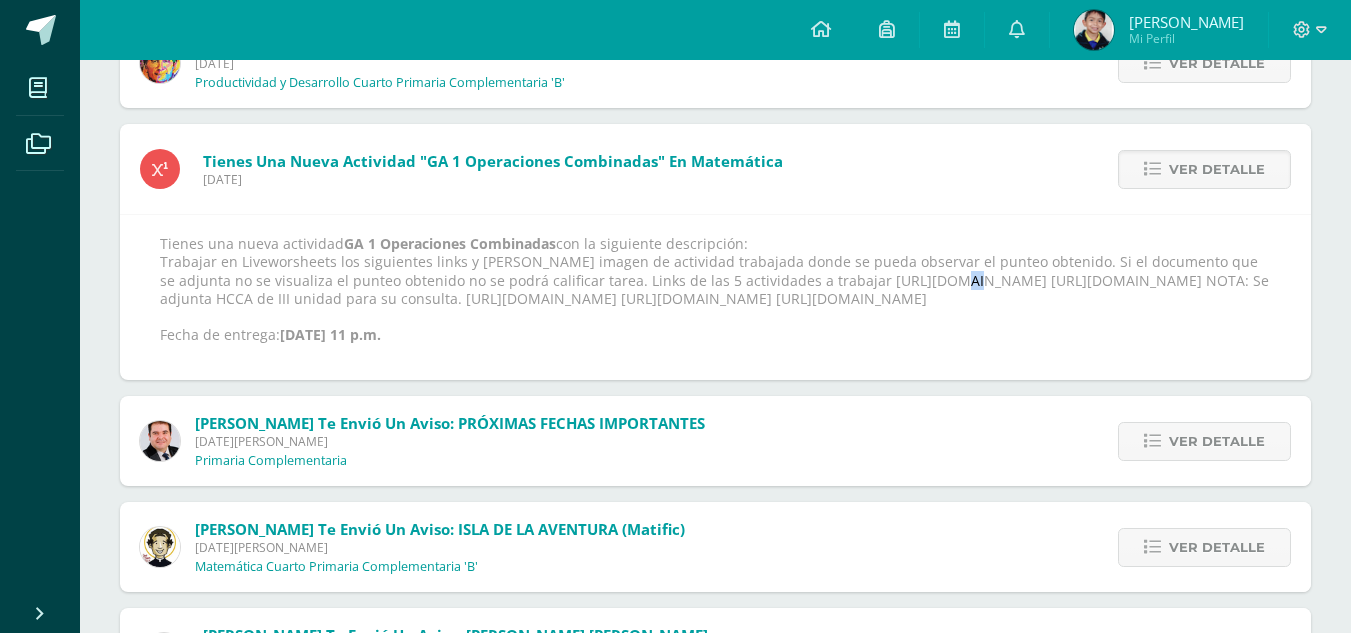 click on "Tienes una nueva actividad  GA 1 Operaciones Combinadas
con la siguiente descripción:
Trabajar en Liveworsheets los siguientes links y [PERSON_NAME] imagen de actividad trabajada donde se pueda observar el punteo obtenido.
Si el documento que se adjunta no se visualiza el punteo obtenido no se podrá calificar tarea.
Links de las 5 actividades a trabajar
[URL][DOMAIN_NAME]
[URL][DOMAIN_NAME]
NOTA: Se adjunta HCCA de III unidad para su consulta.
[URL][DOMAIN_NAME]
[URL][DOMAIN_NAME]
[URL][DOMAIN_NAME]
Fecha de entrega:  [DATE] 11 p.m." at bounding box center (715, 289) 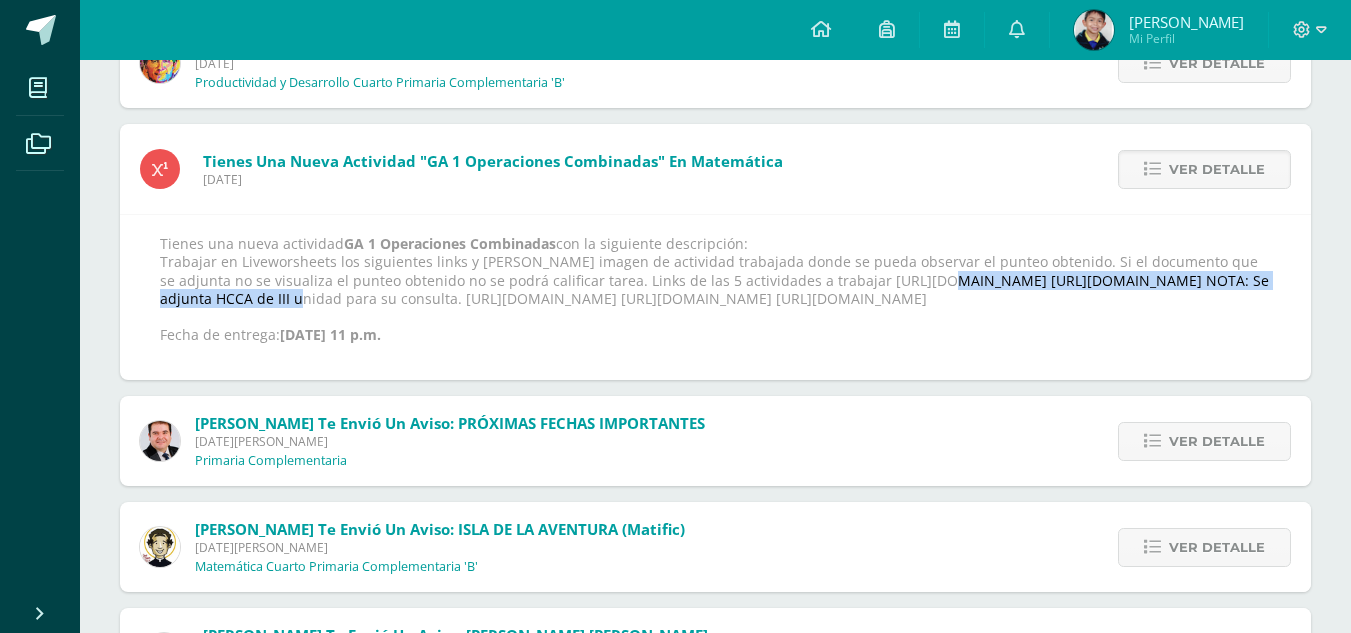 drag, startPoint x: 797, startPoint y: 283, endPoint x: 1248, endPoint y: 289, distance: 451.03992 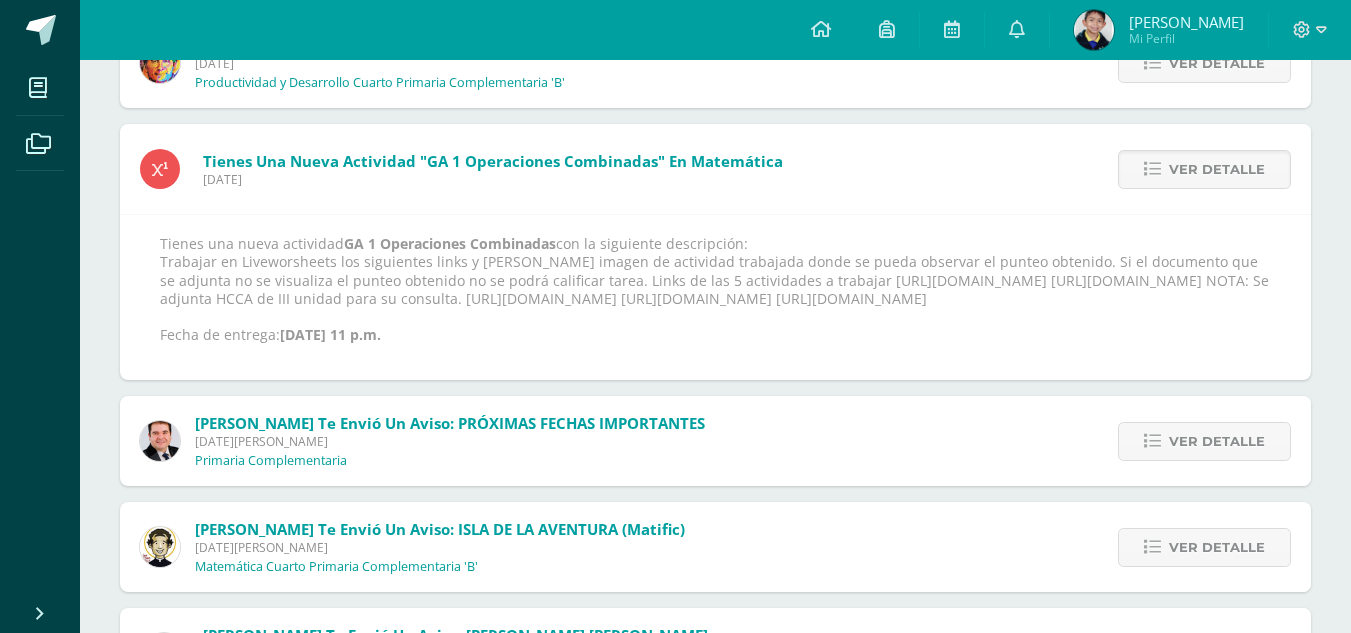 click on "Tienes una nueva actividad "GA 1 Operaciones Combinadas" En
Matemática
[DATE]
Ver detalle
Tienes una nueva actividad  GA 1 Operaciones Combinadas
con la siguiente descripción:
Trabajar en Liveworsheets los siguientes links y [PERSON_NAME] imagen de actividad trabajada donde se pueda observar el punteo obtenido.
Si el documento que se adjunta no se visualiza el punteo obtenido no se podrá calificar tarea.
Links de las 5 actividades a trabajar
[URL][DOMAIN_NAME]
[URL][DOMAIN_NAME]
NOTA: Se adjunta HCCA de III unidad para su consulta.
[URL][DOMAIN_NAME]
[URL][DOMAIN_NAME]
[URL][DOMAIN_NAME]
Fecha de entrega:" at bounding box center (715, 252) 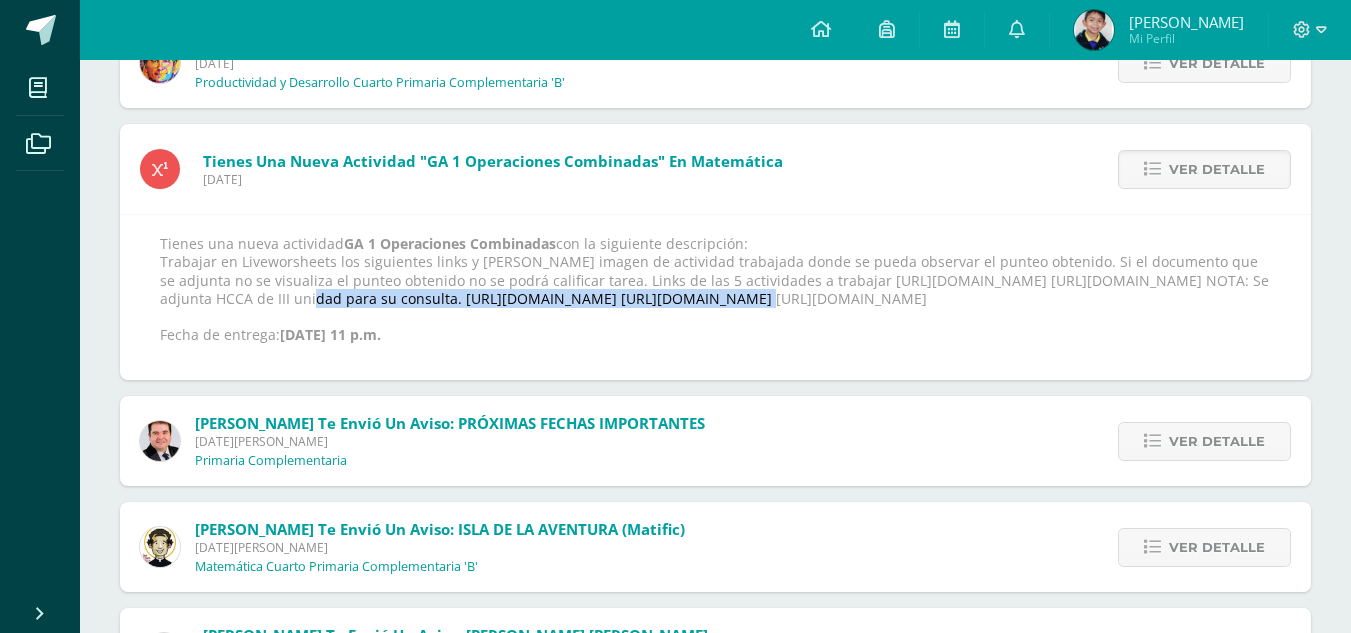 drag, startPoint x: 164, startPoint y: 304, endPoint x: 612, endPoint y: 298, distance: 448.0402 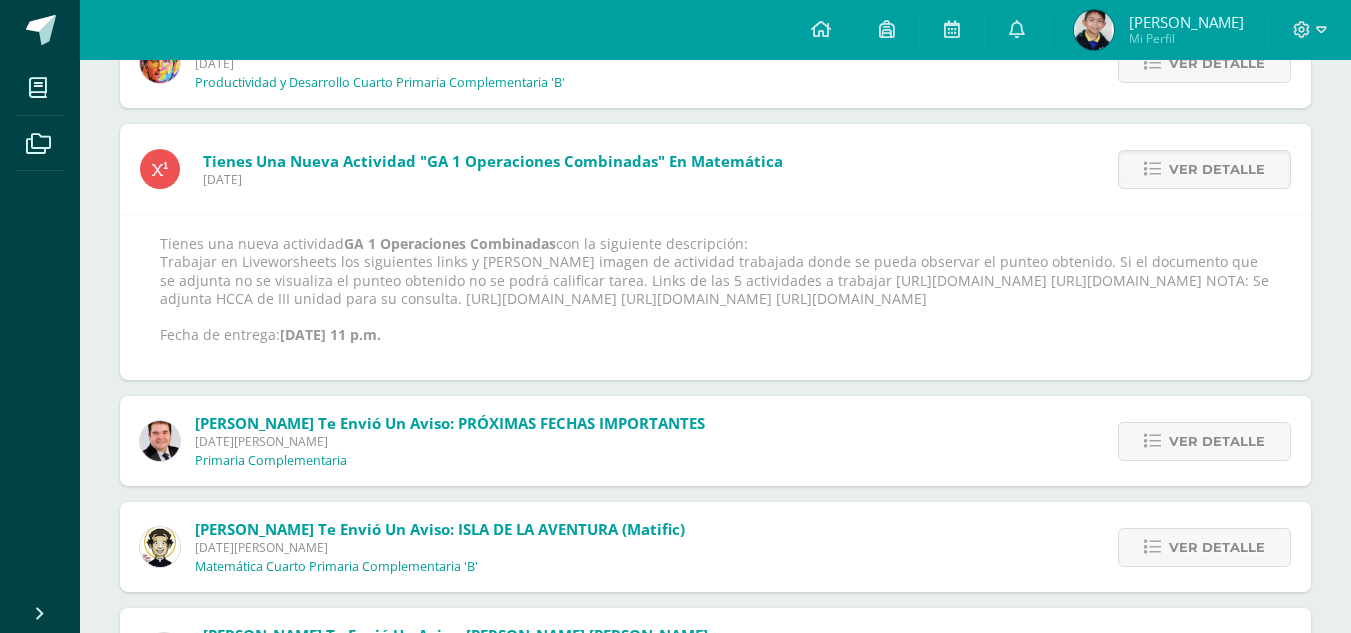 click on "Tienes una nueva actividad  GA 1 Operaciones Combinadas
con la siguiente descripción:
Trabajar en Liveworsheets los siguientes links y [PERSON_NAME] imagen de actividad trabajada donde se pueda observar el punteo obtenido.
Si el documento que se adjunta no se visualiza el punteo obtenido no se podrá calificar tarea.
Links de las 5 actividades a trabajar
[URL][DOMAIN_NAME]
[URL][DOMAIN_NAME]
NOTA: Se adjunta HCCA de III unidad para su consulta.
[URL][DOMAIN_NAME]
[URL][DOMAIN_NAME]
[URL][DOMAIN_NAME]
Fecha de entrega:  [DATE] 11 p.m." at bounding box center [715, 297] 